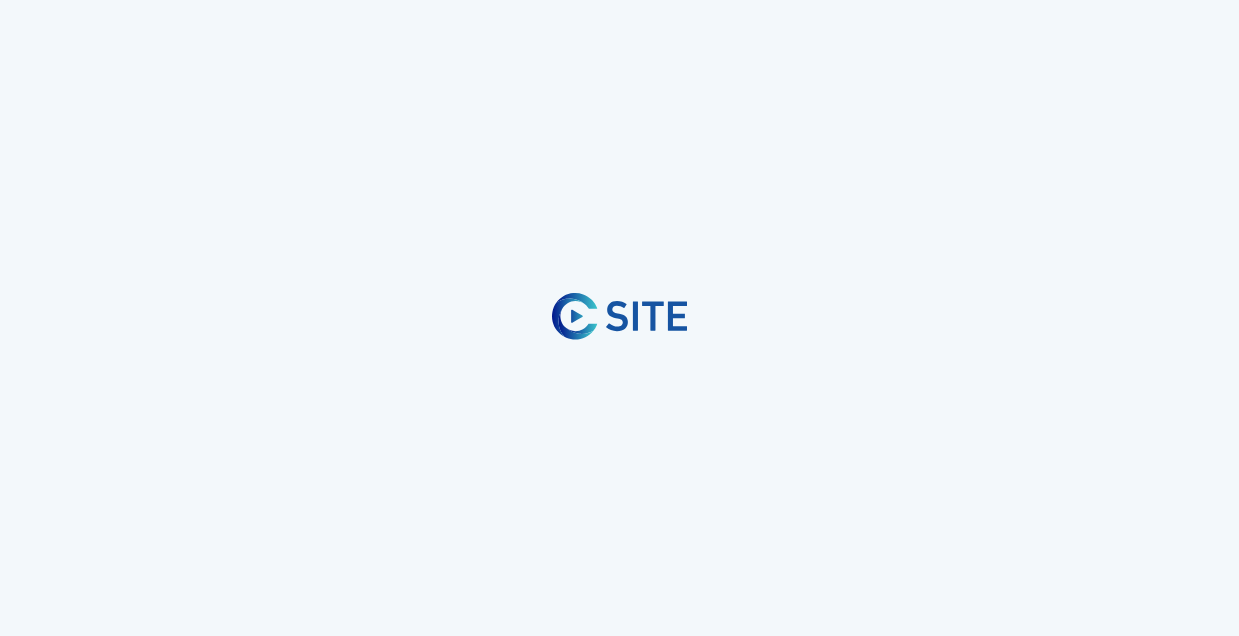 scroll, scrollTop: 0, scrollLeft: 0, axis: both 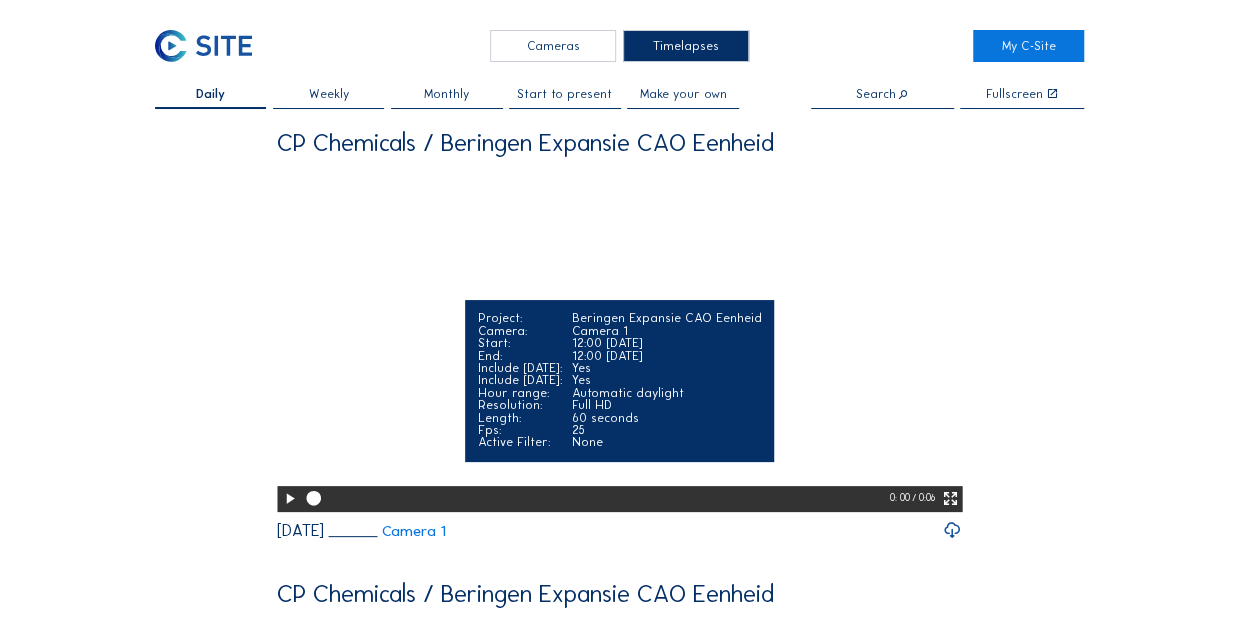 click on "Project: Beringen	Expansie CAO Eenheid  Camera: Camera 1 Start: 12:00 [DATE] End: 12:00 [DATE] Include [DATE]: Yes Include [DATE]: Yes Hour range: Automatic daylight Resolution: Full HD Length: 60 seconds Fps: 25 Active Filter: None" at bounding box center (619, 381) 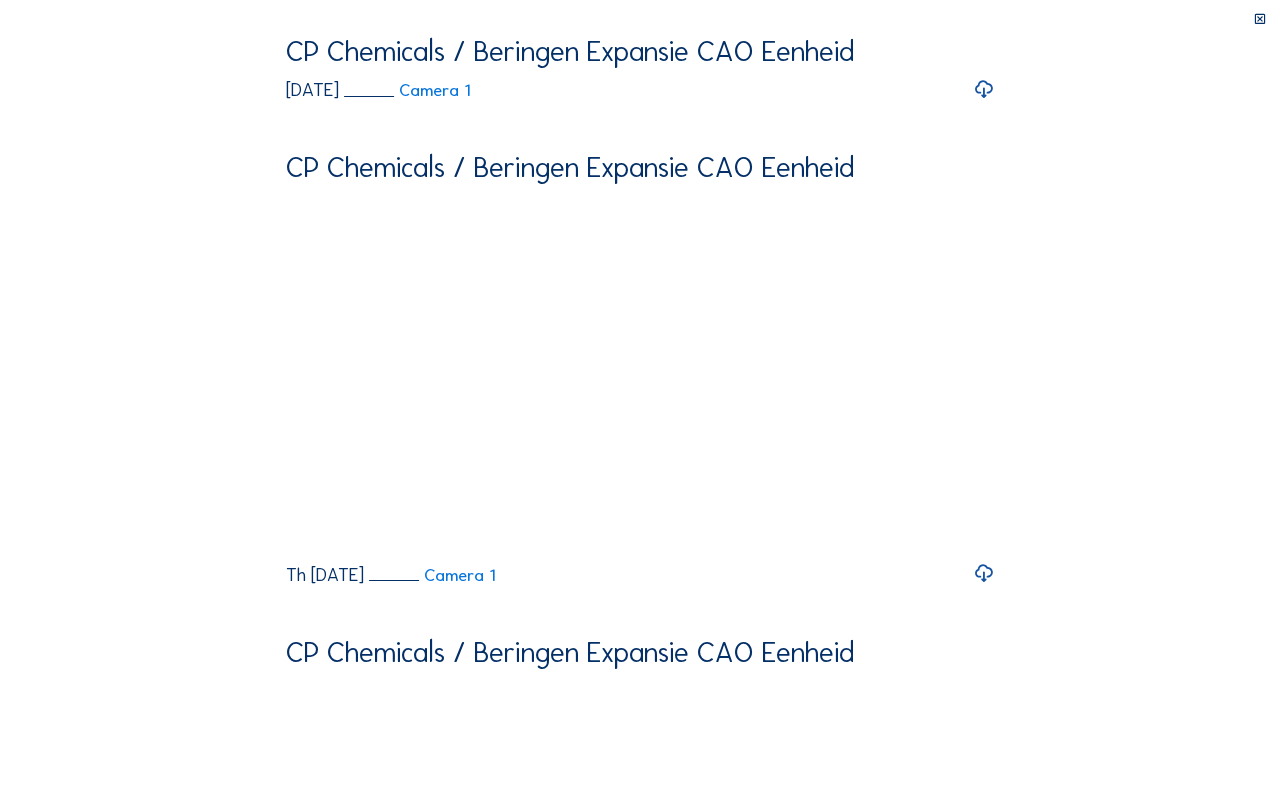 click at bounding box center [979, 1539] 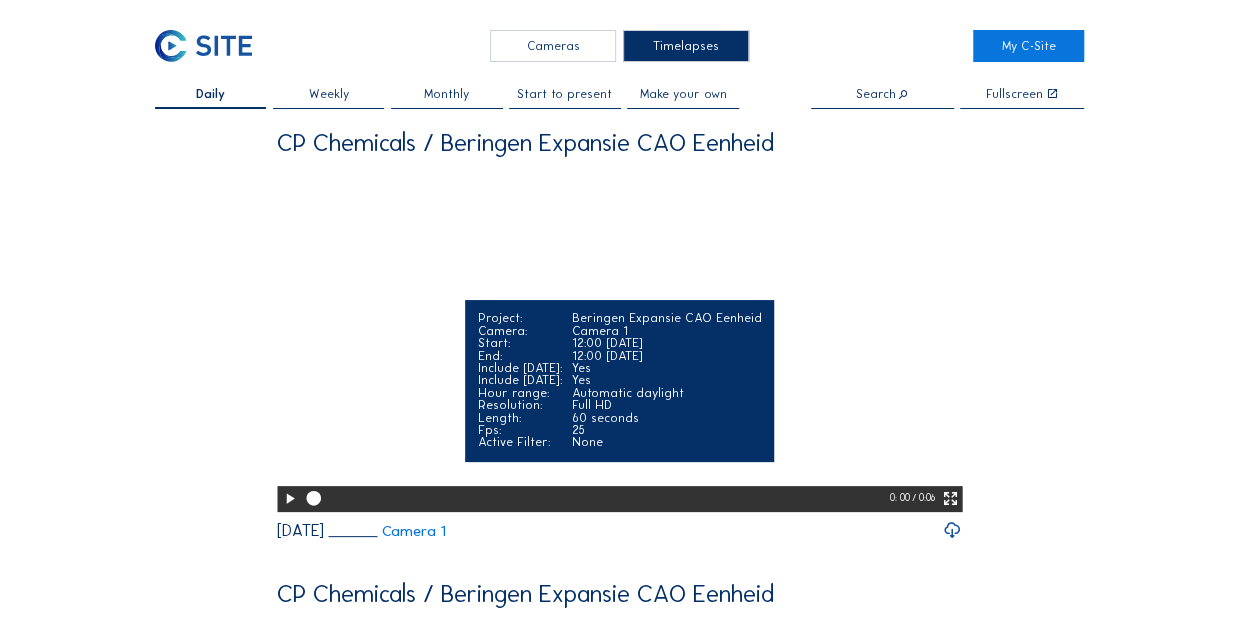 click on "Your browser does not support the video tag." at bounding box center [619, 338] 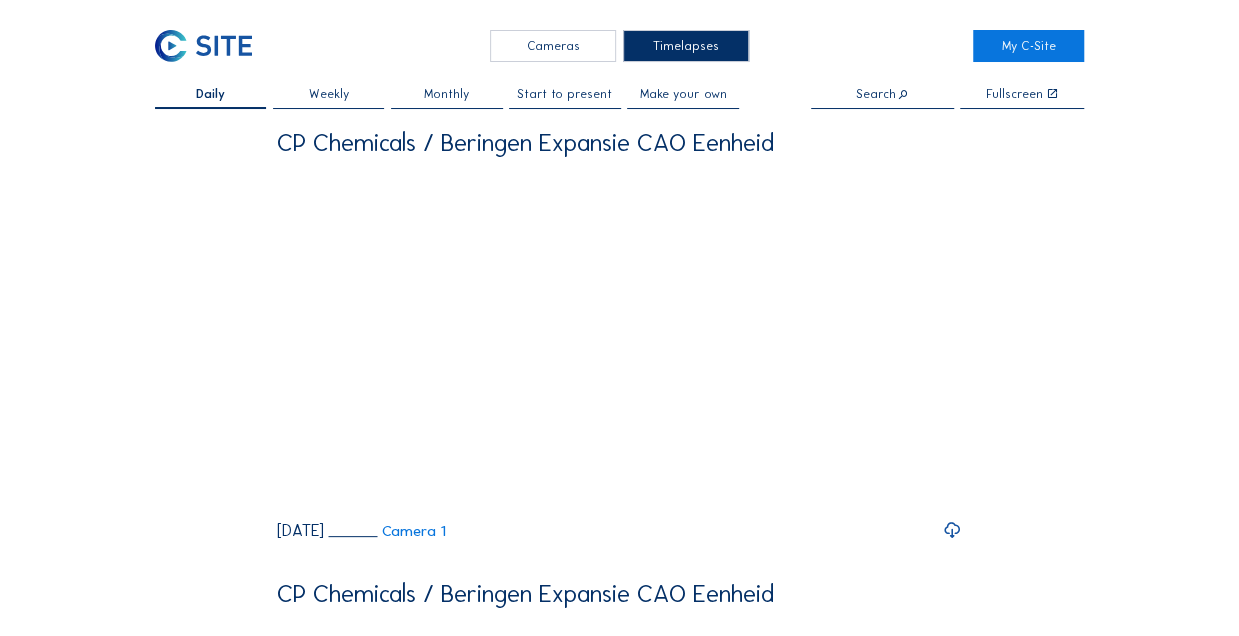 click on "Start to present" at bounding box center (564, 94) 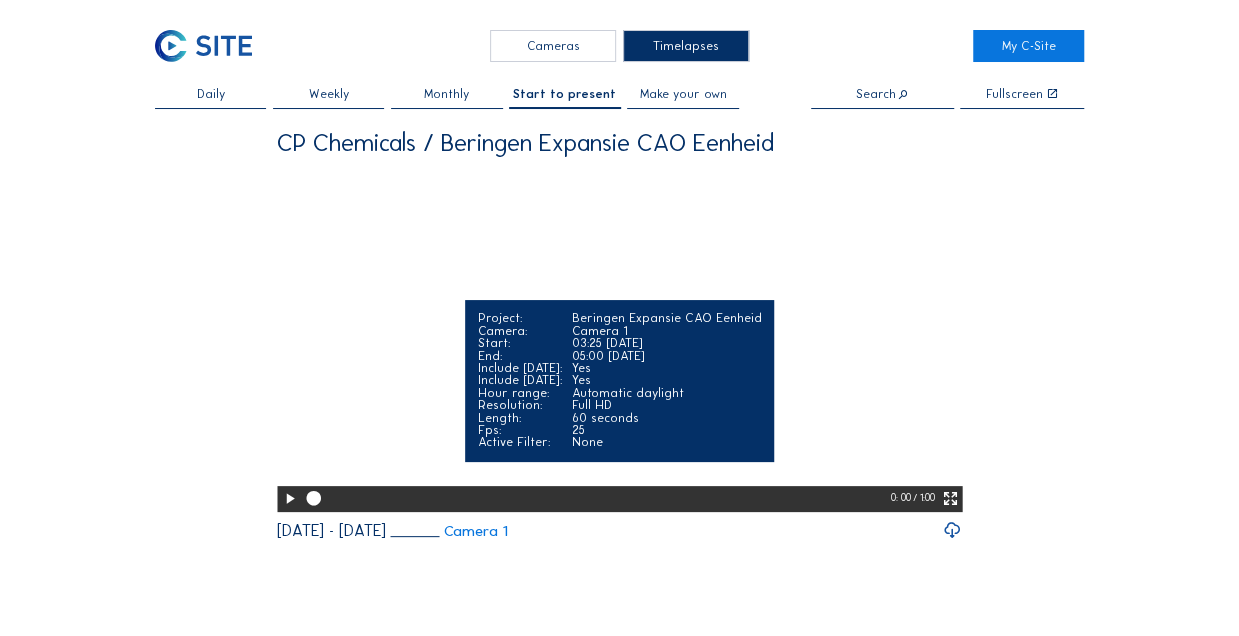 click at bounding box center [289, 499] 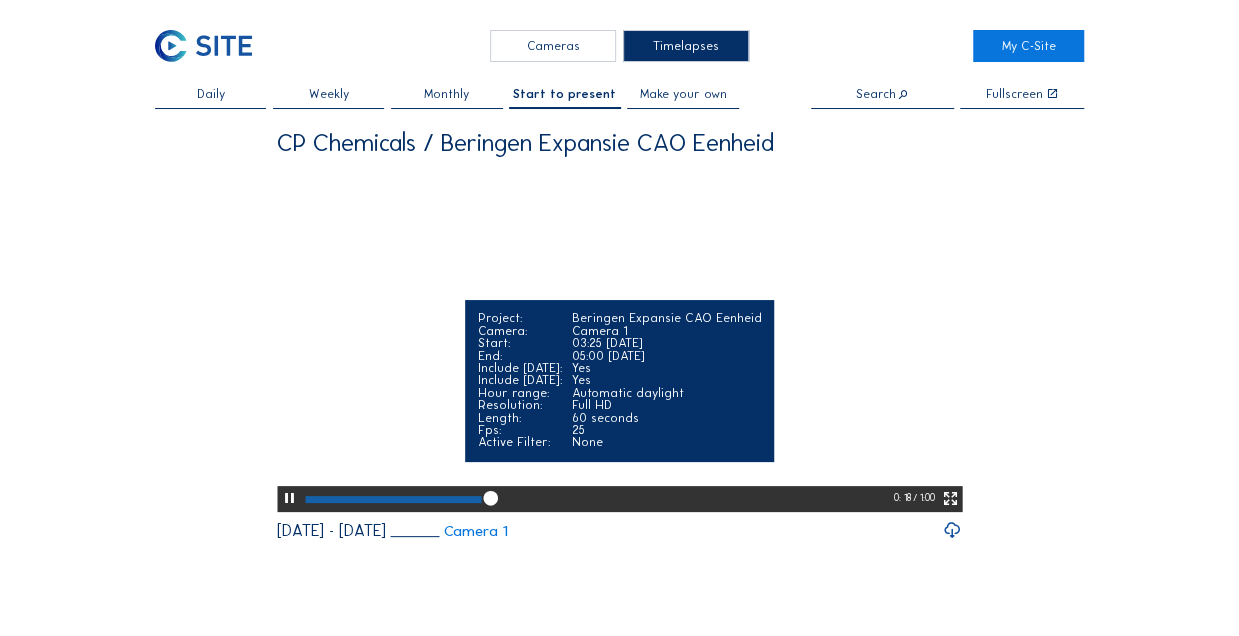 click at bounding box center (949, 499) 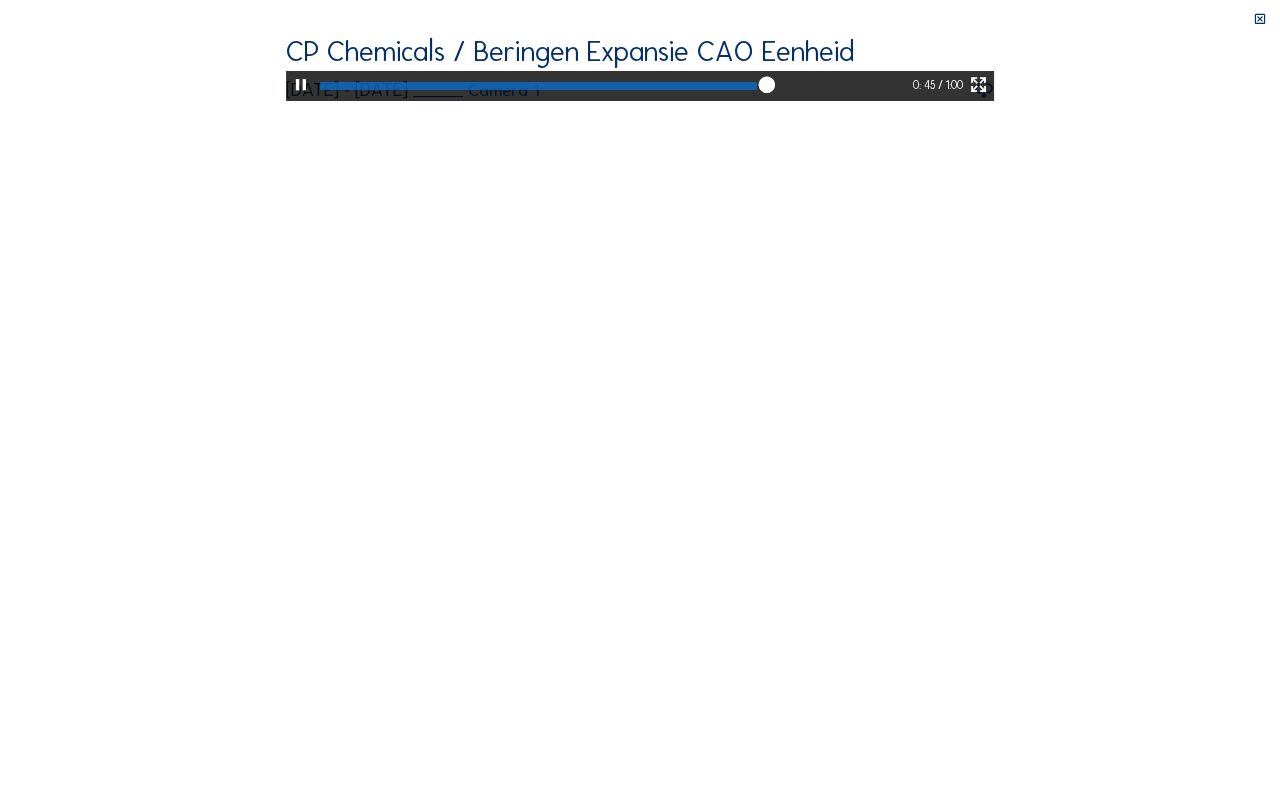 click on "Your browser does not support the video tag." at bounding box center [640, 69] 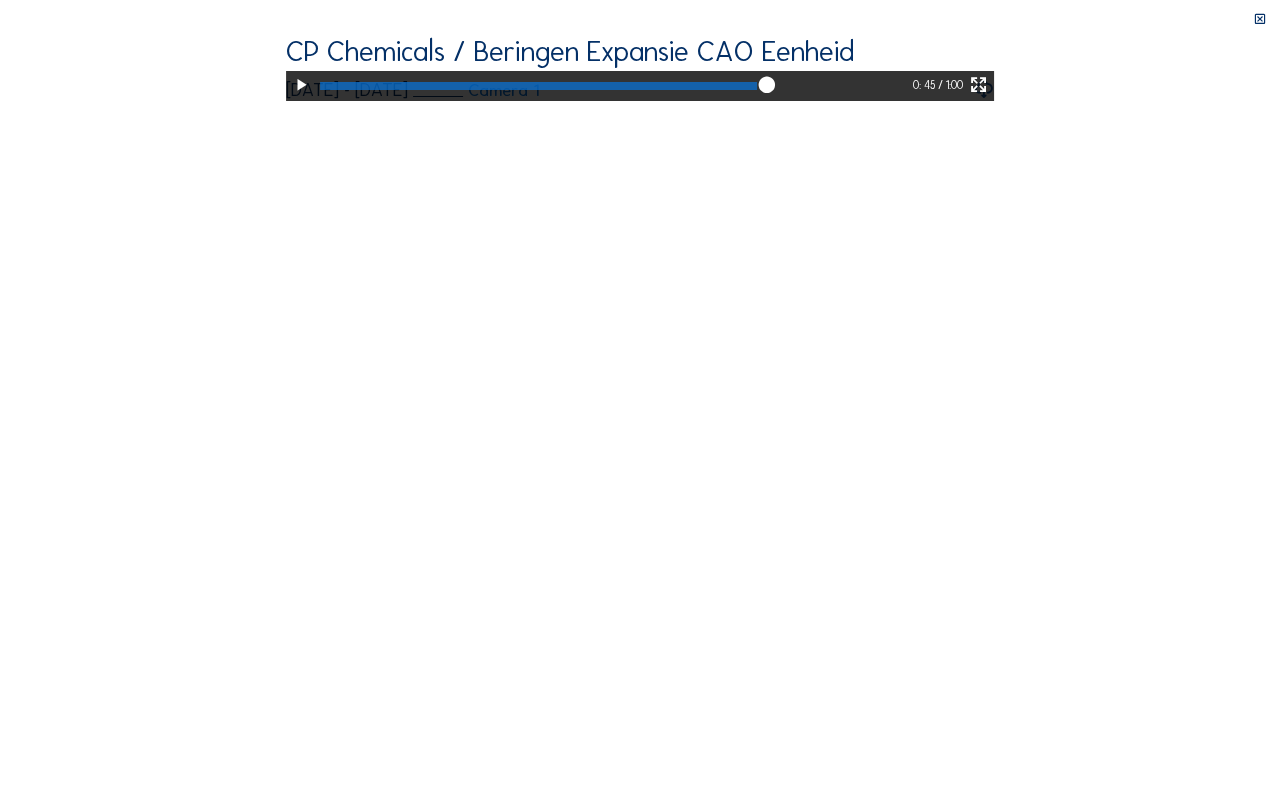 click at bounding box center (301, 86) 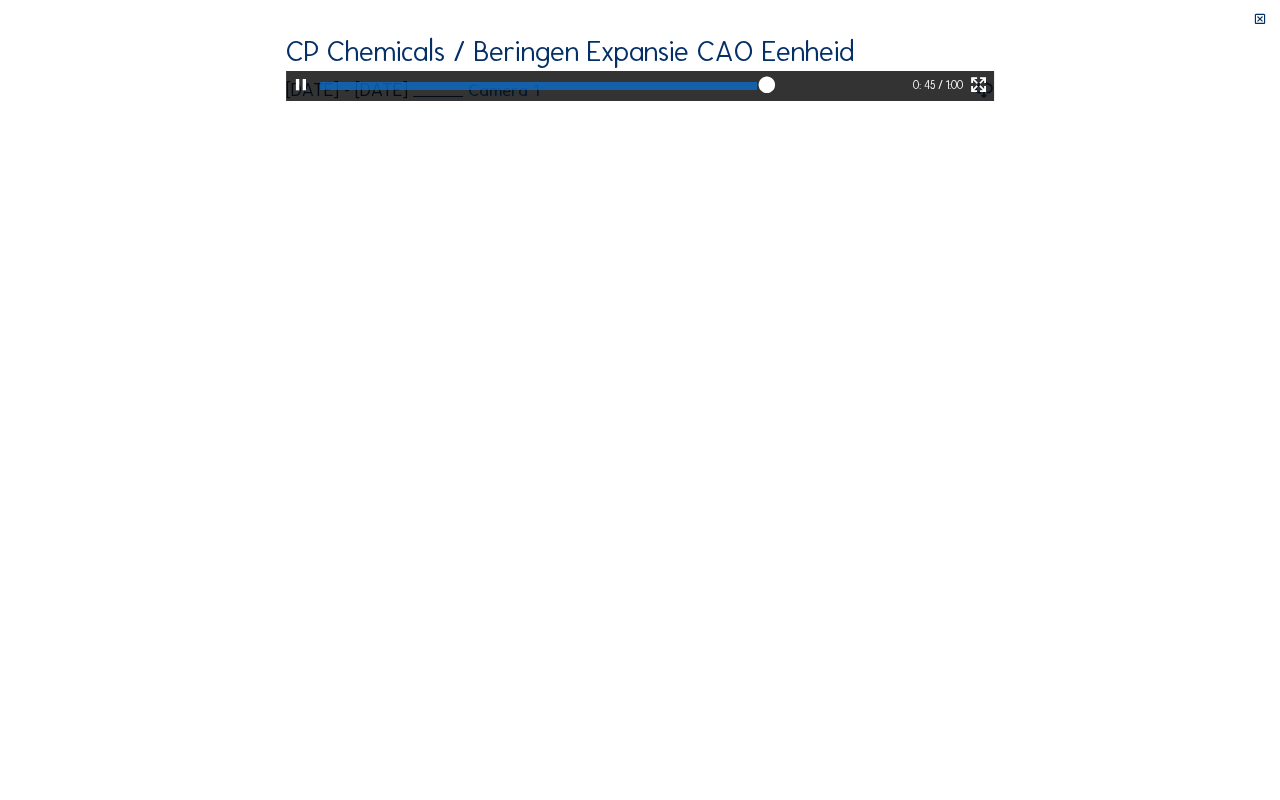 drag, startPoint x: 11, startPoint y: 787, endPoint x: 1088, endPoint y: 708, distance: 1079.8936 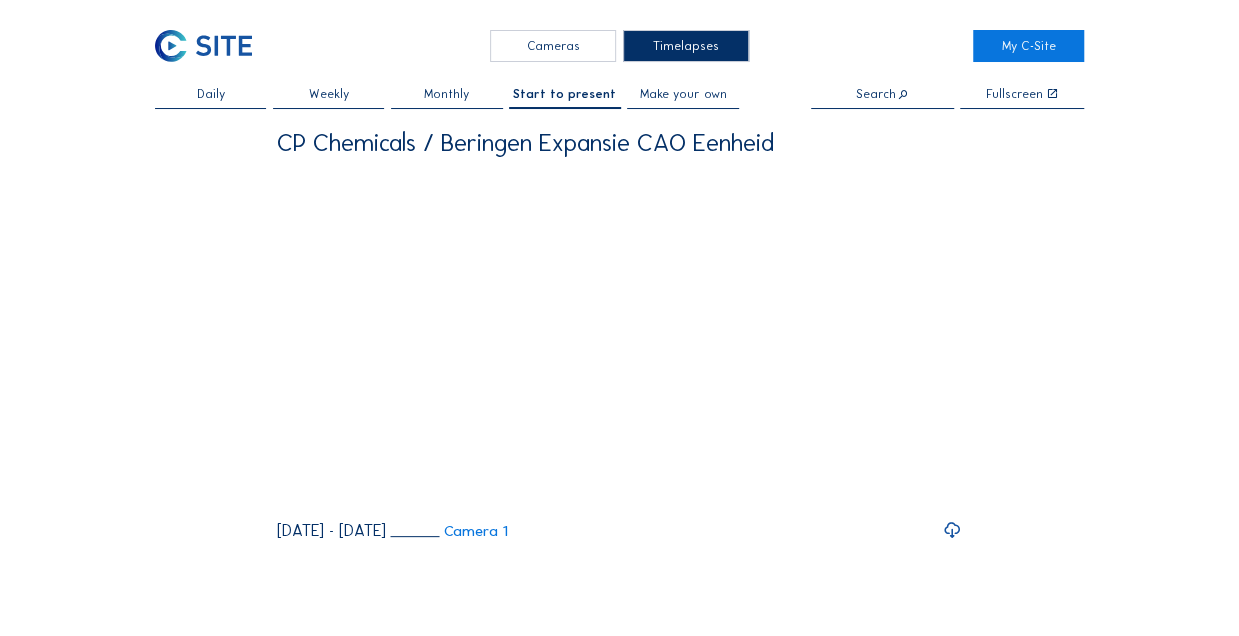 click at bounding box center [952, 530] 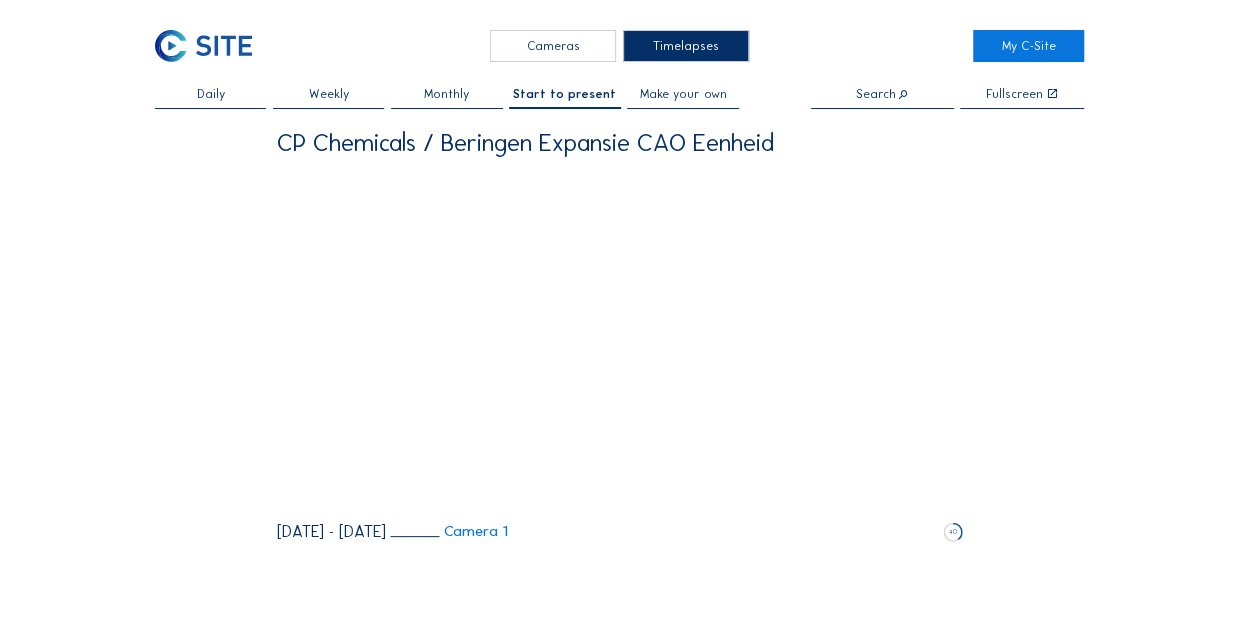 click on "Start to present" at bounding box center [564, 94] 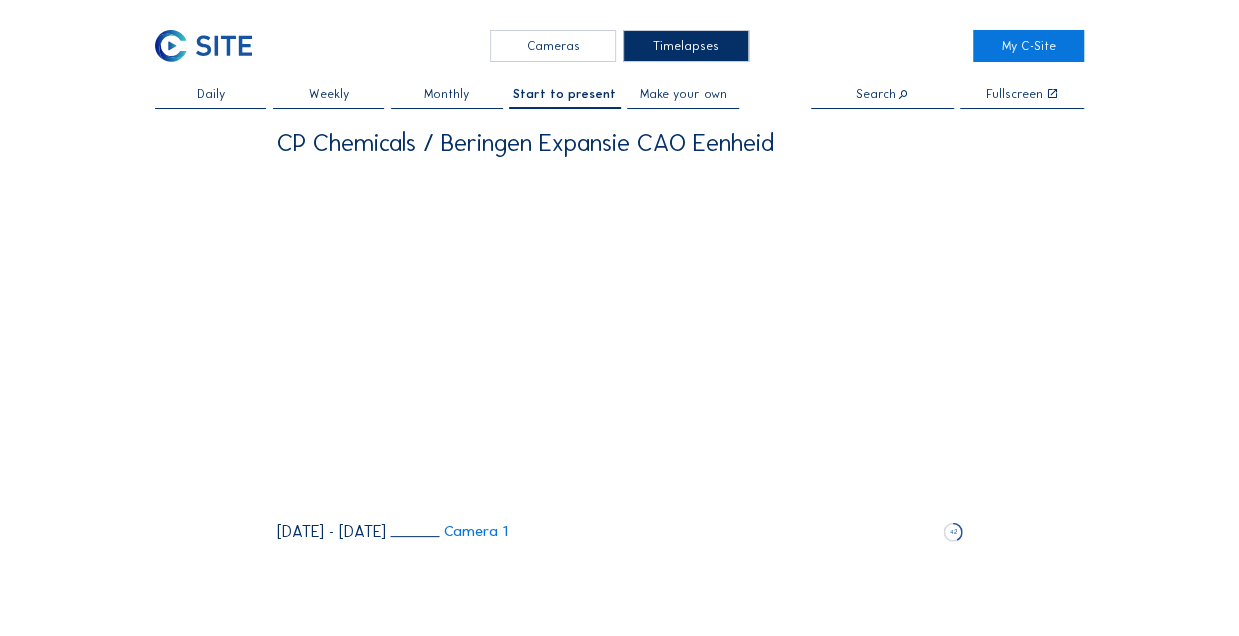 click on "Timelapses" at bounding box center [686, 46] 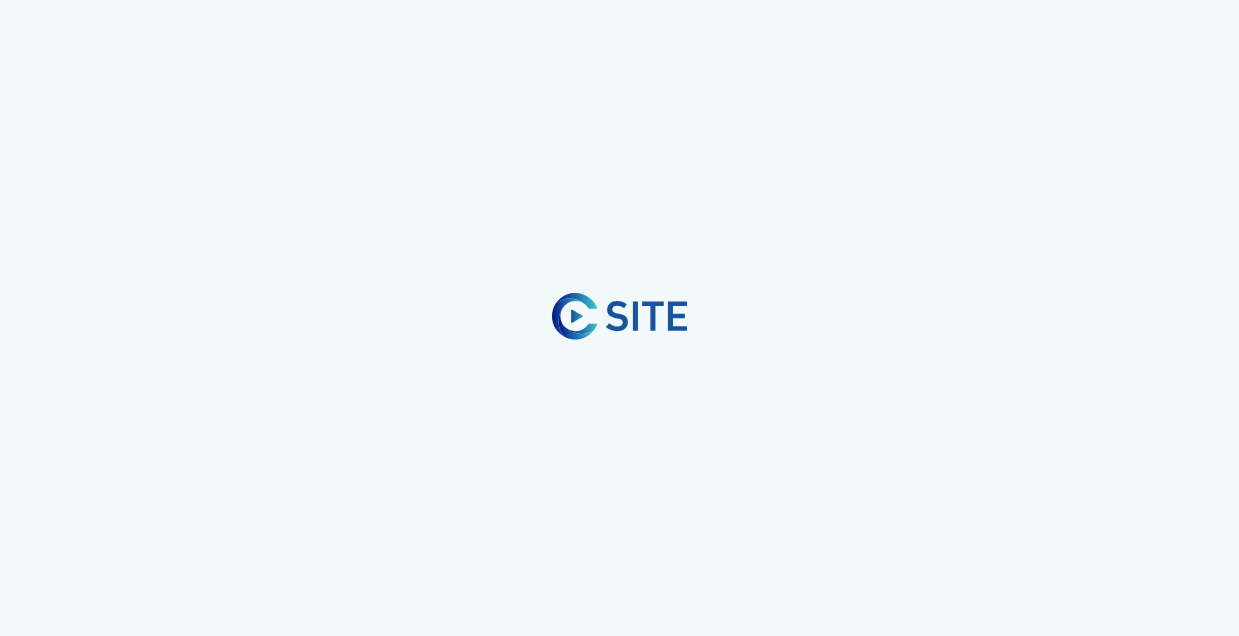 scroll, scrollTop: 0, scrollLeft: 0, axis: both 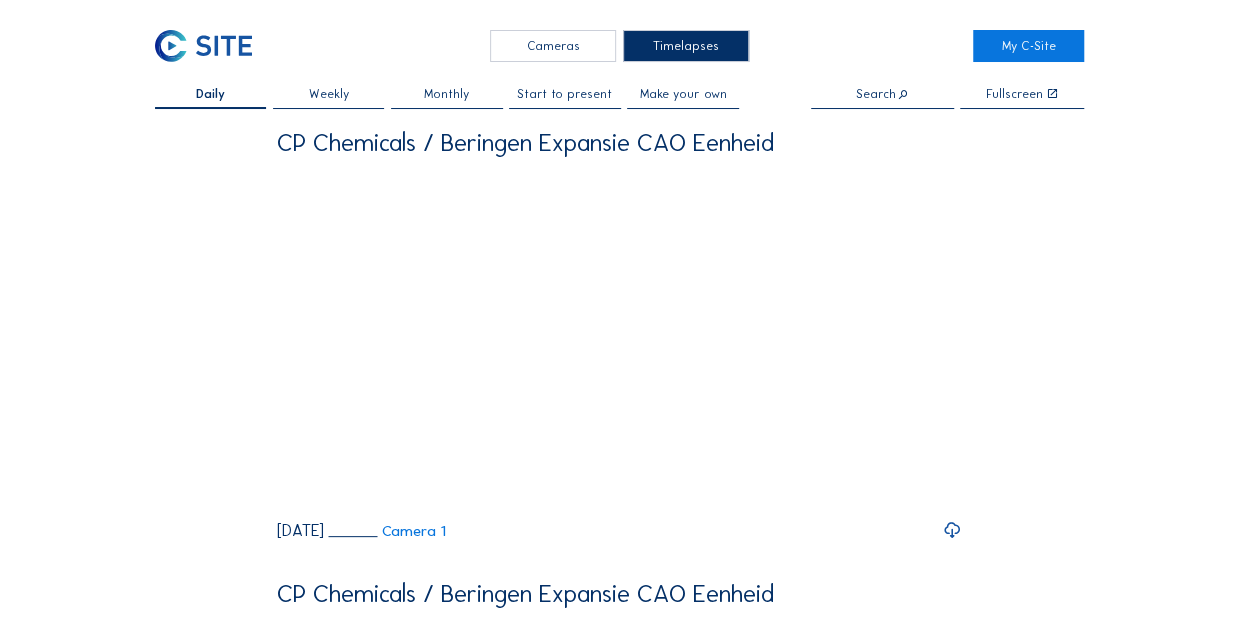 click on "Start to present" at bounding box center (564, 94) 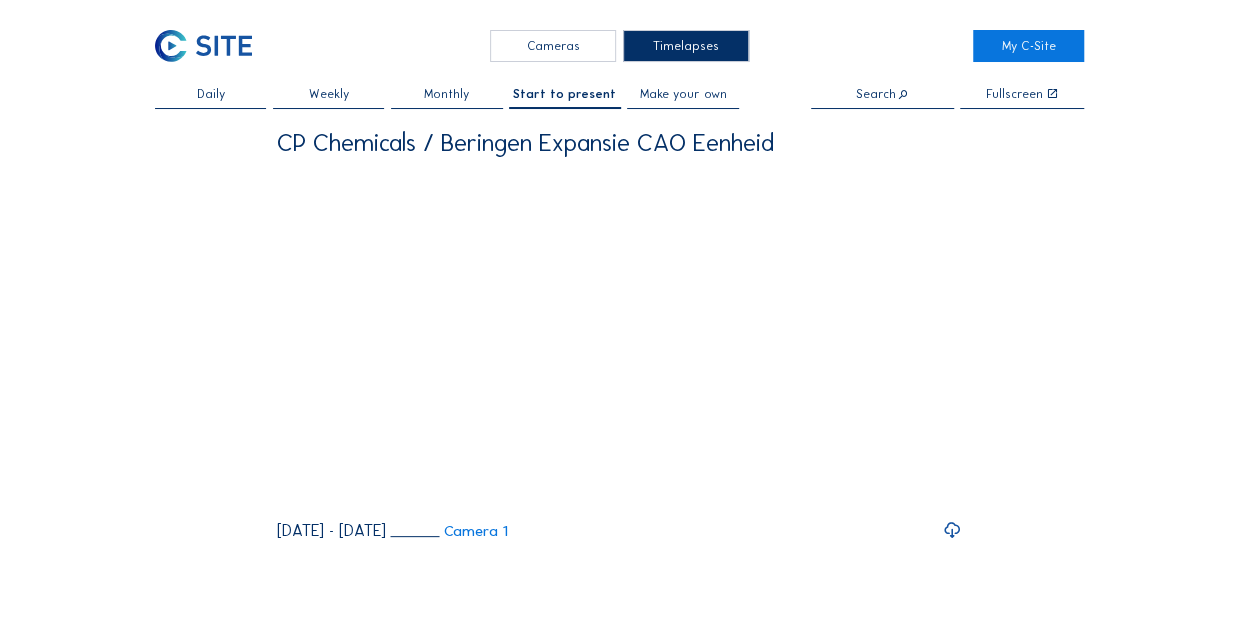 click at bounding box center (952, 530) 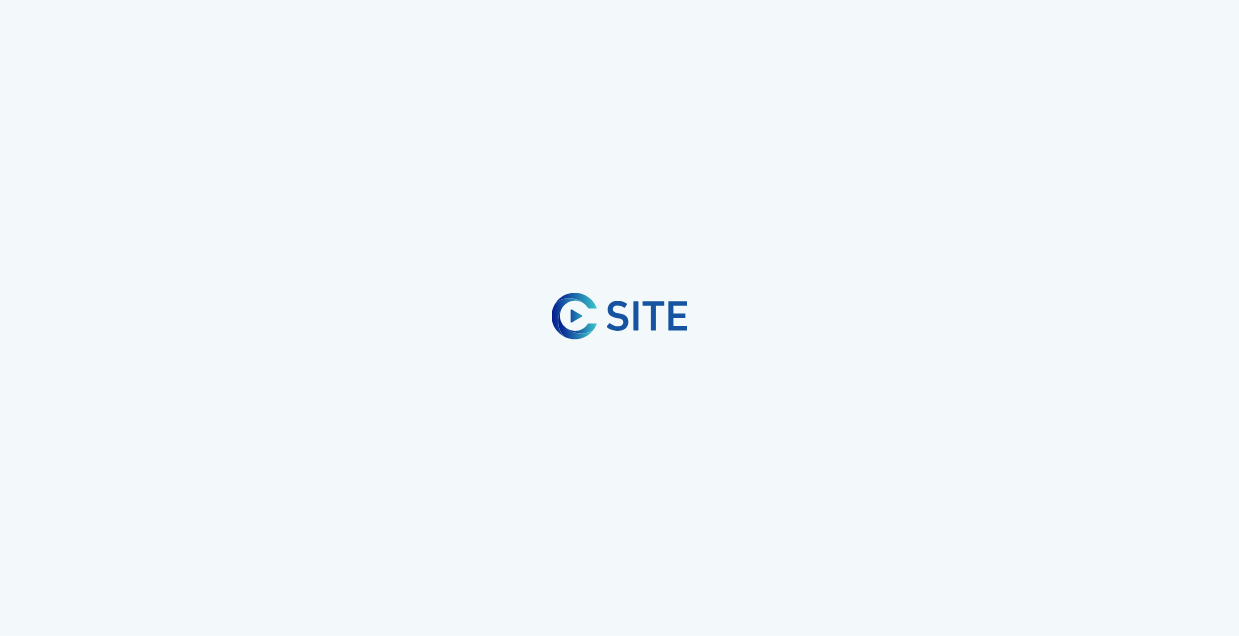 scroll, scrollTop: 0, scrollLeft: 0, axis: both 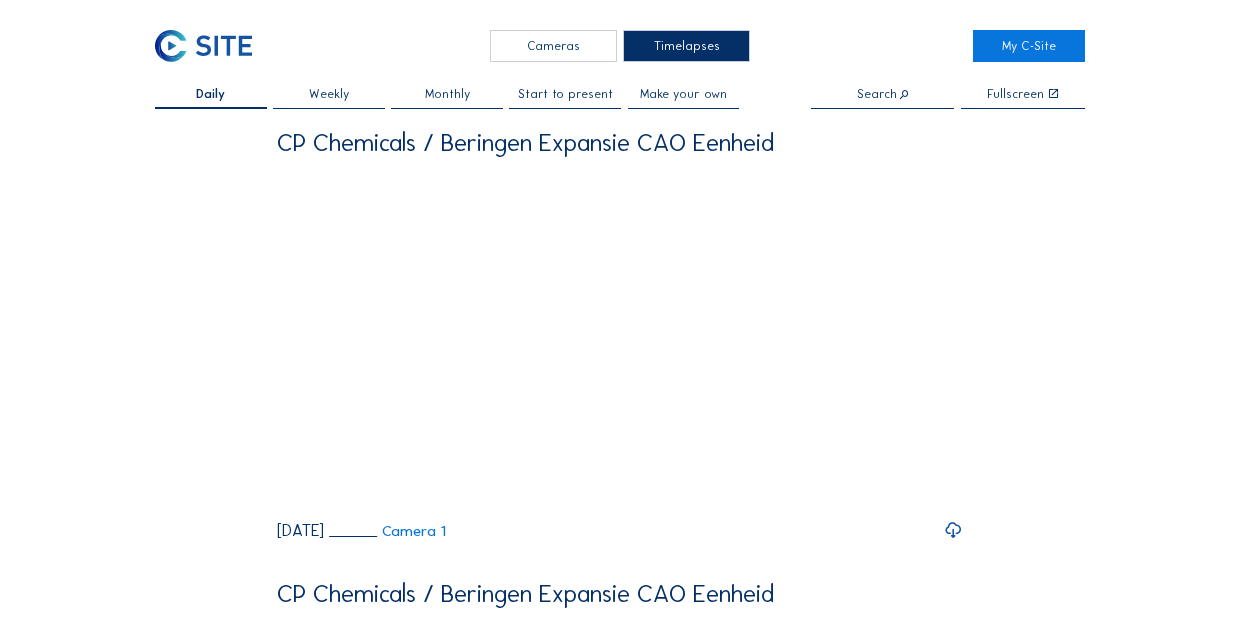 click at bounding box center [953, 530] 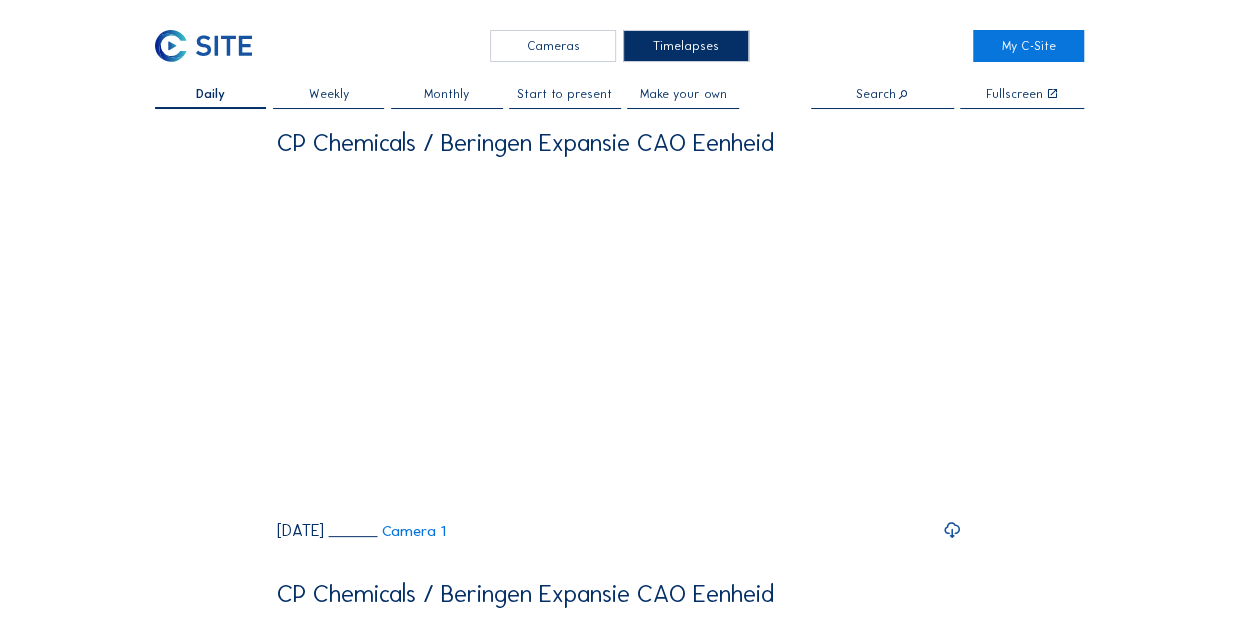 click on "Start to present" at bounding box center [564, 94] 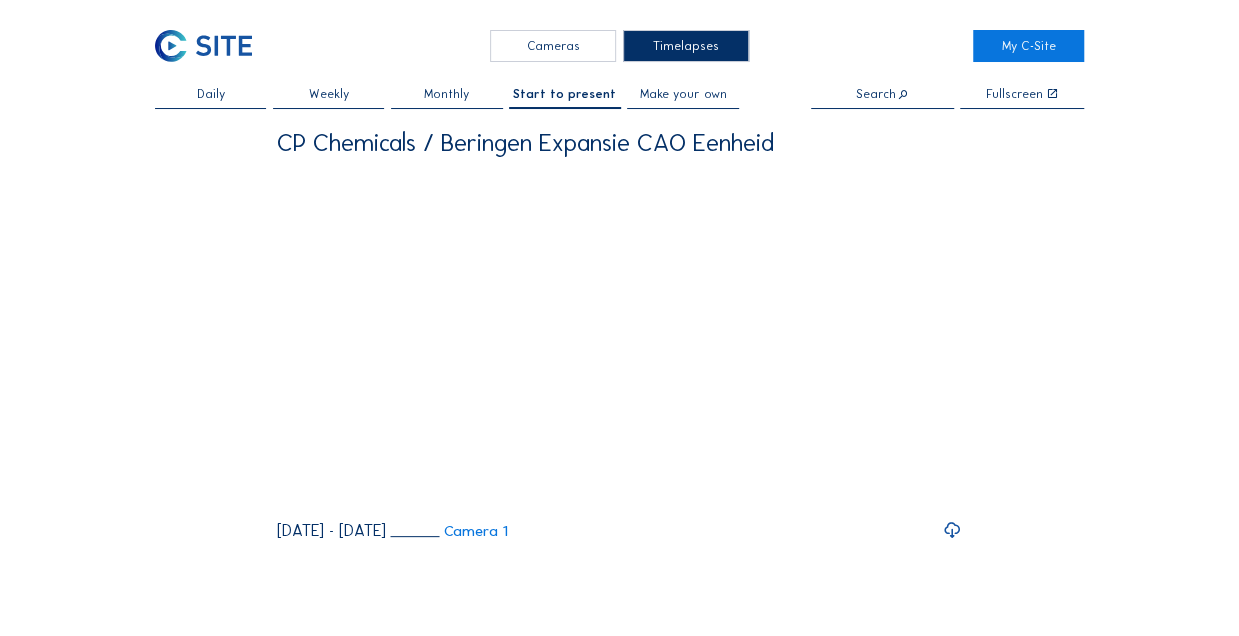 click at bounding box center (952, 530) 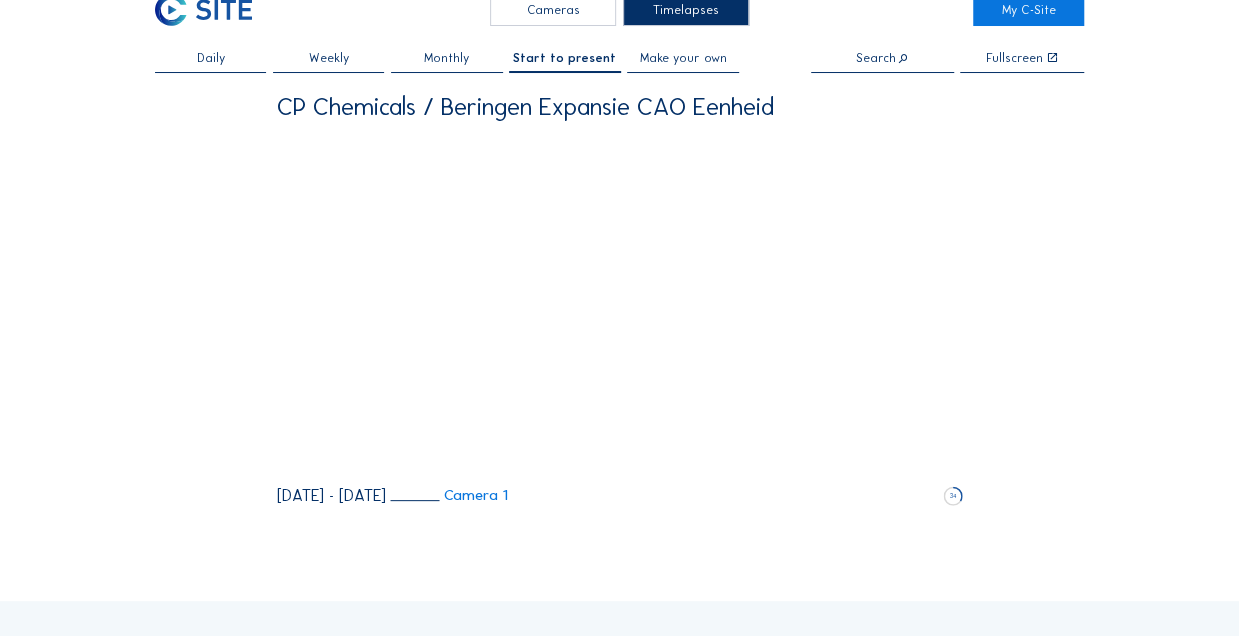 scroll, scrollTop: 27, scrollLeft: 0, axis: vertical 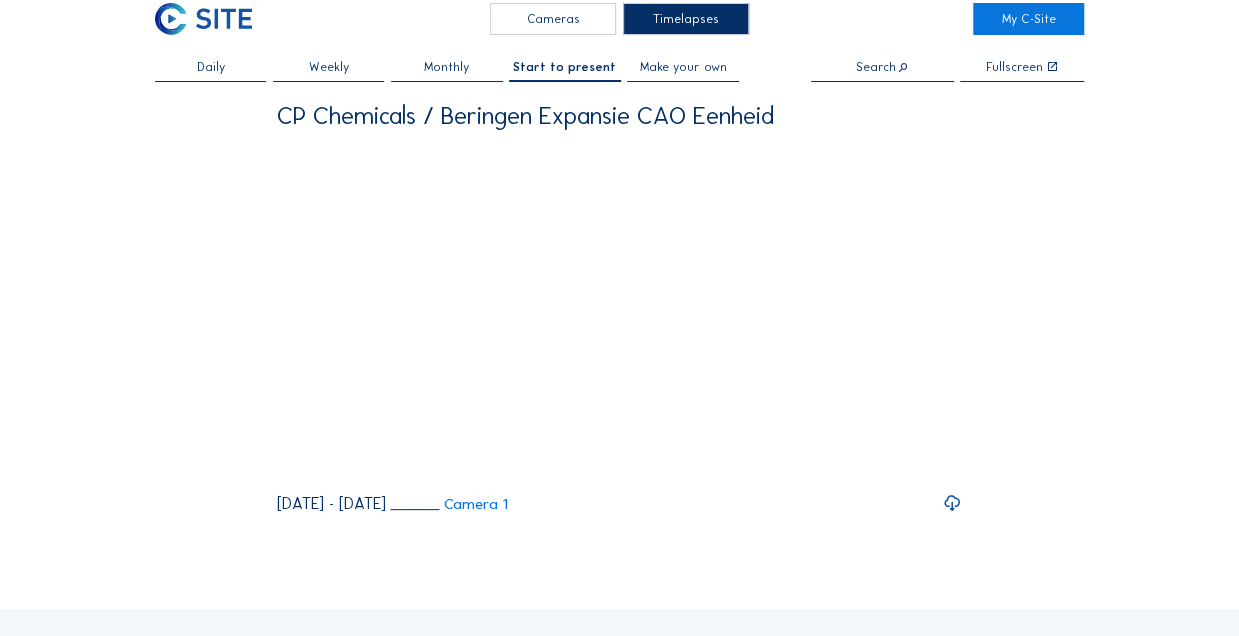 drag, startPoint x: 914, startPoint y: 340, endPoint x: 659, endPoint y: -45, distance: 461.79 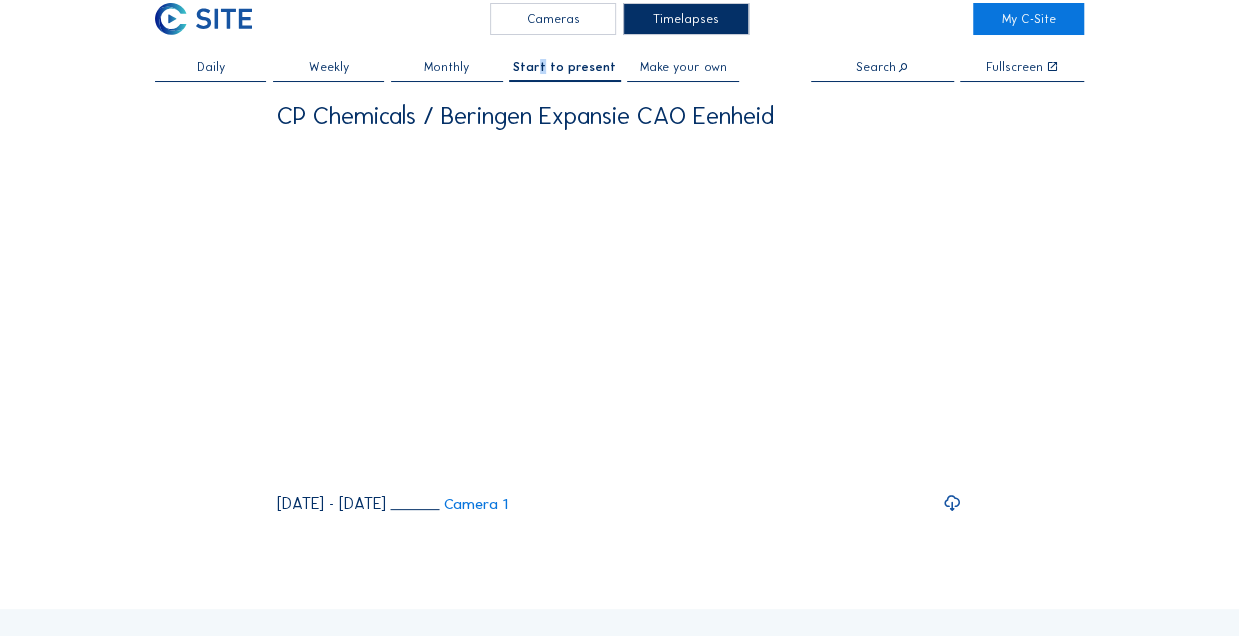 click on "Start to present" at bounding box center [565, 71] 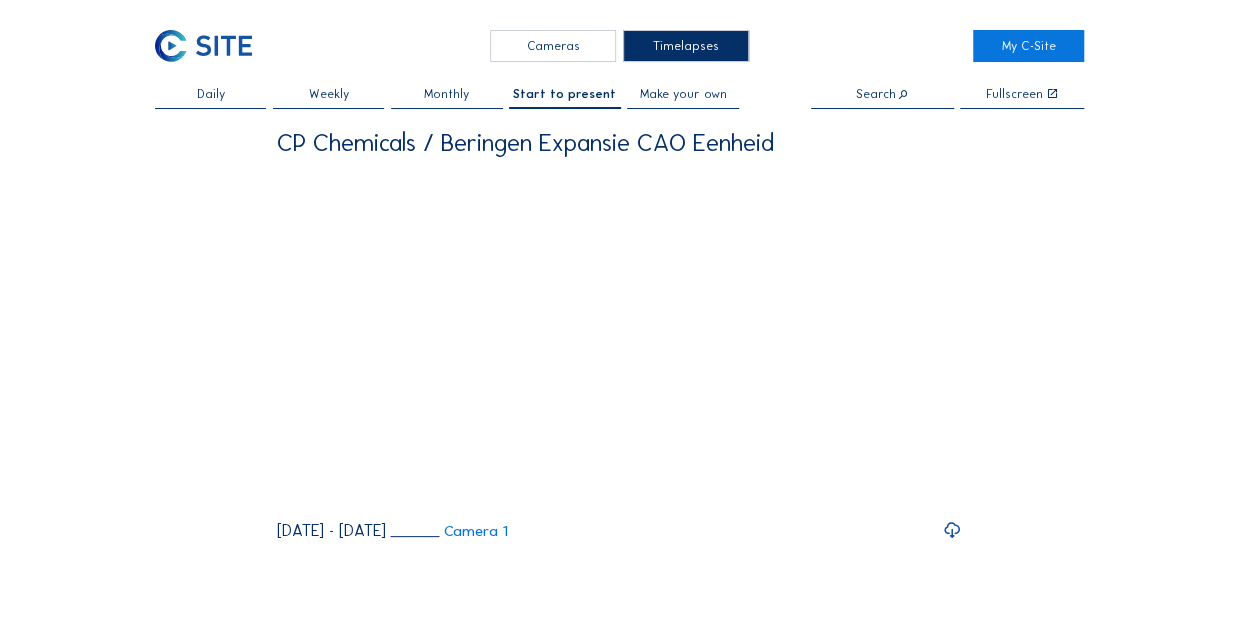 click at bounding box center (952, 530) 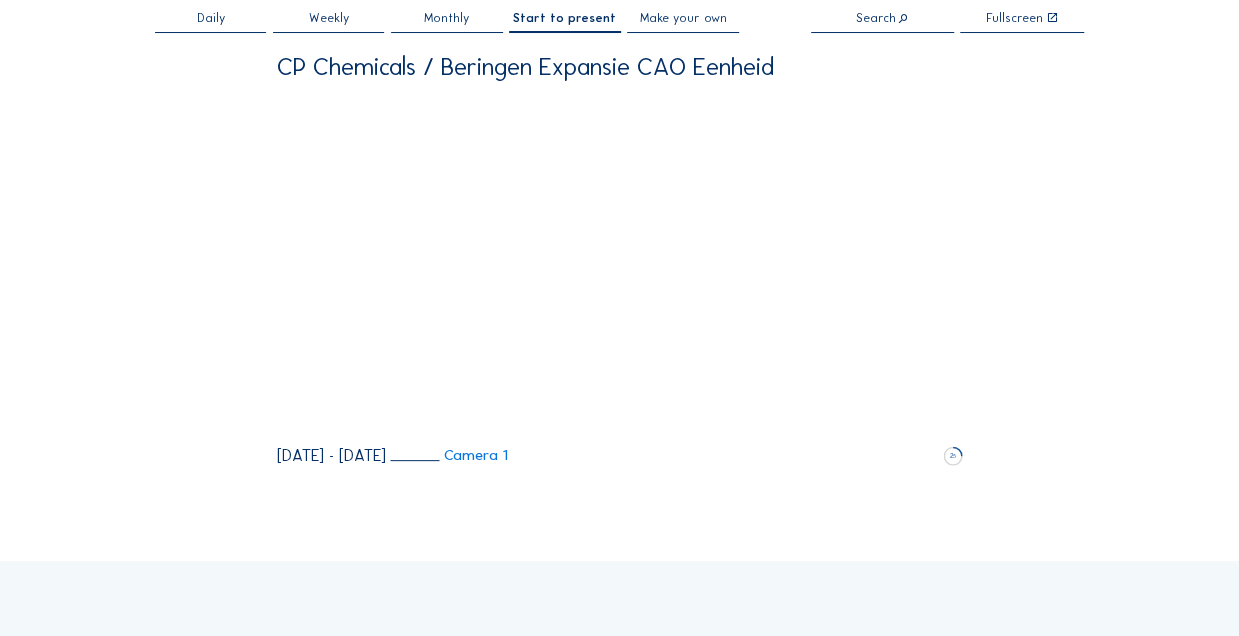 scroll, scrollTop: 0, scrollLeft: 0, axis: both 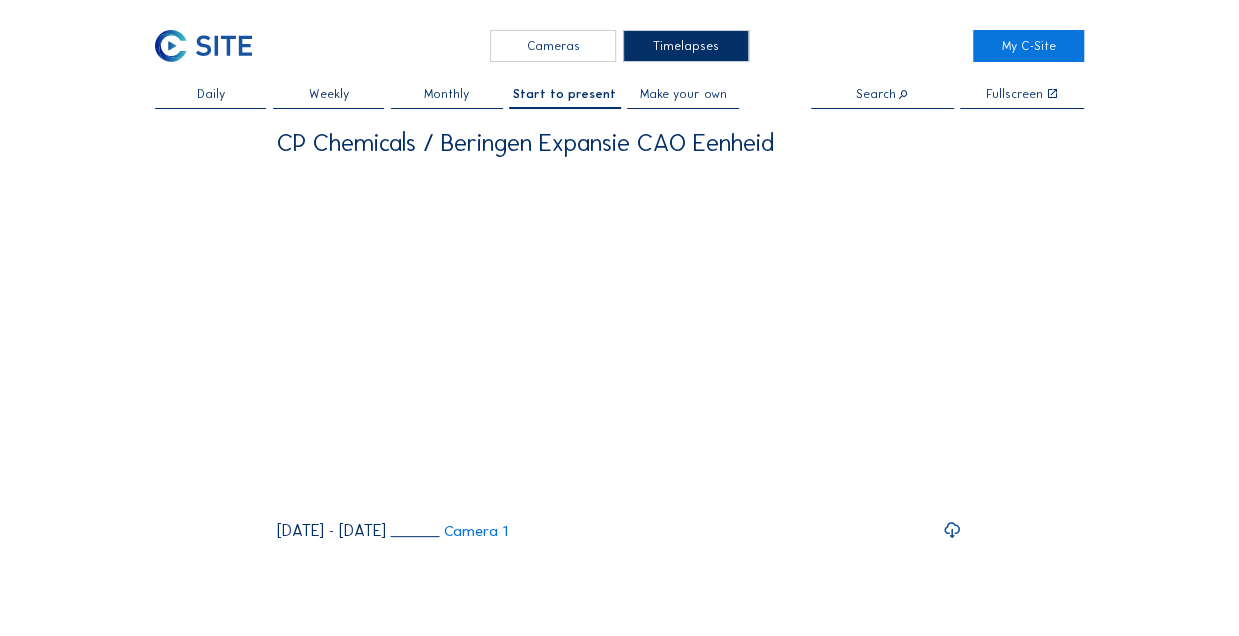 drag, startPoint x: 954, startPoint y: 579, endPoint x: 959, endPoint y: 564, distance: 15.811388 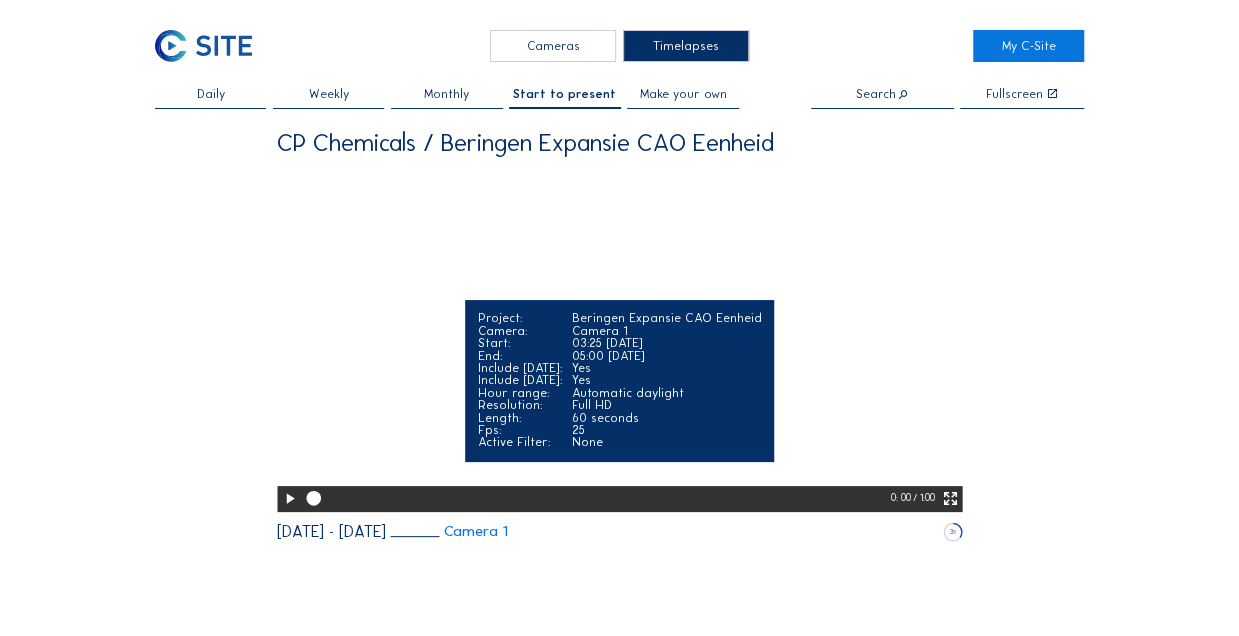click at bounding box center (949, 499) 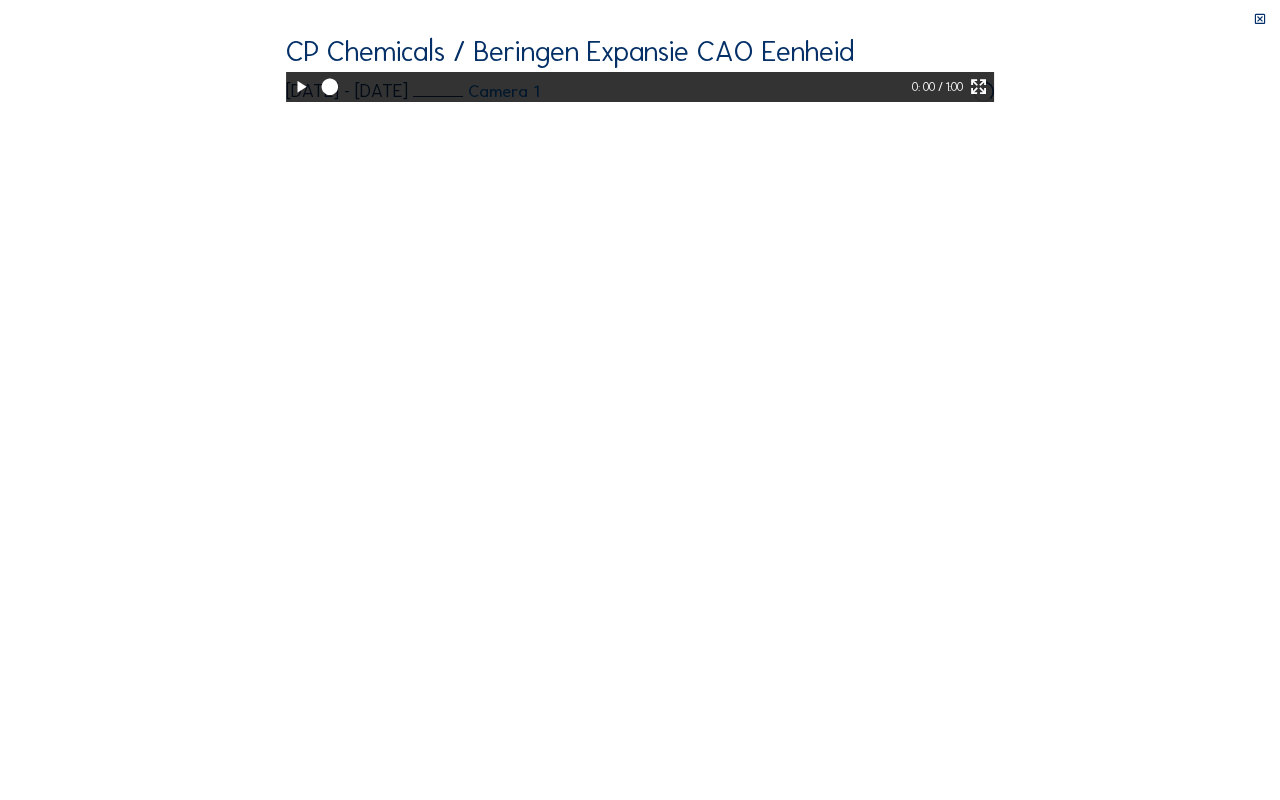 click on "Your browser does not support the video tag." at bounding box center [640, 69] 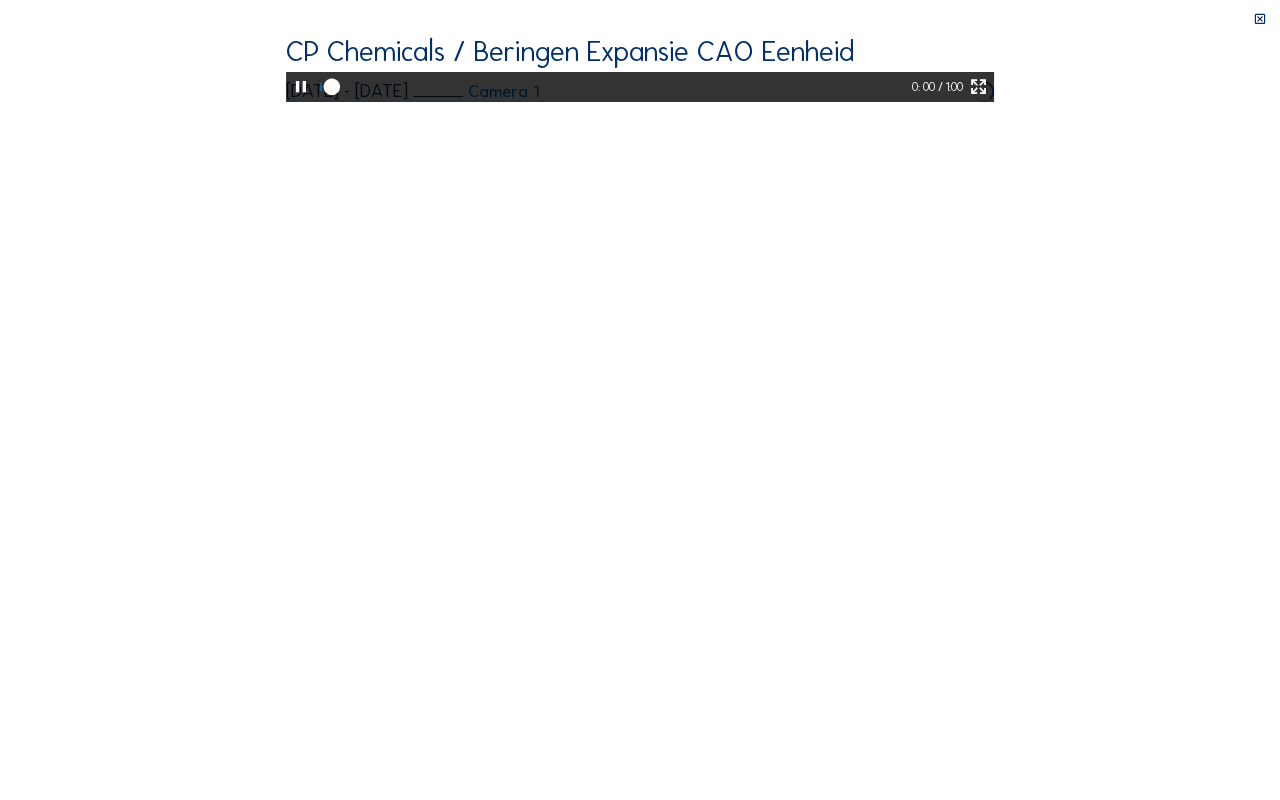 click on "Your browser does not support the video tag." at bounding box center [640, 69] 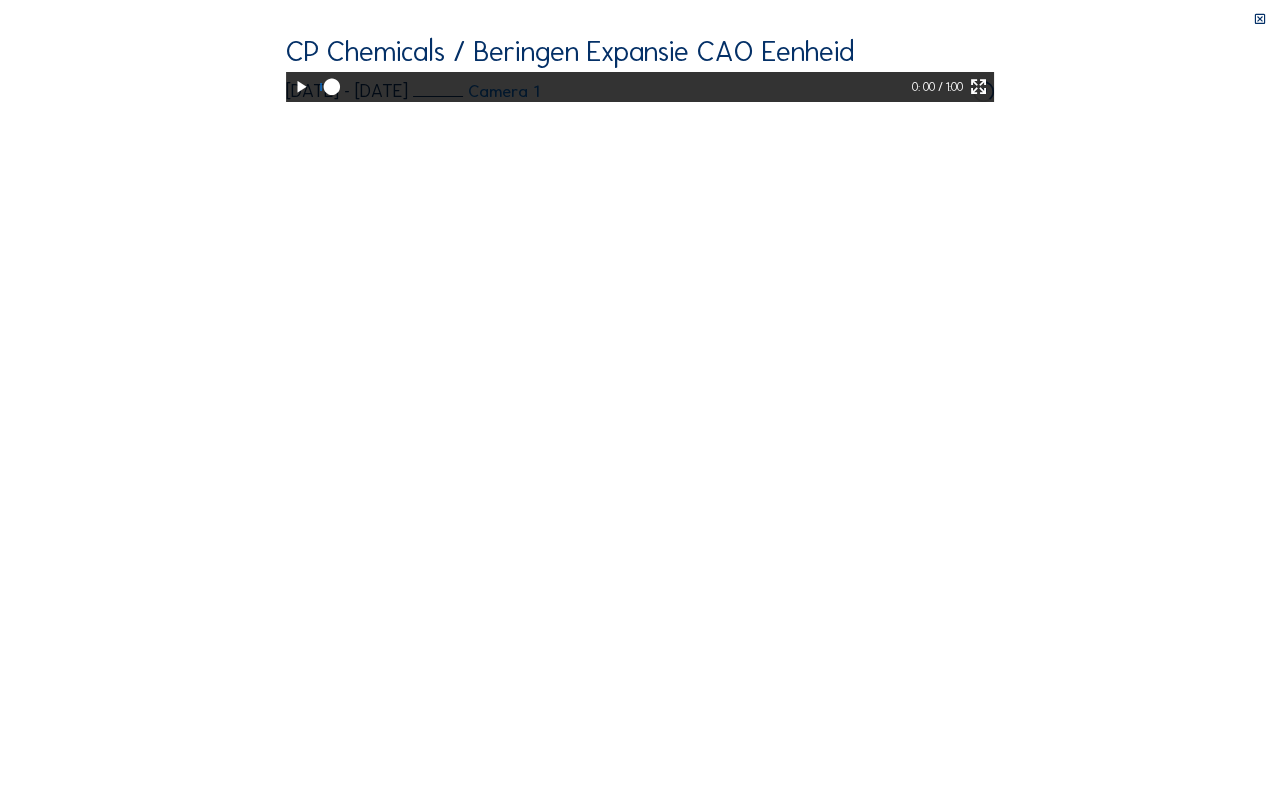 drag, startPoint x: 17, startPoint y: 785, endPoint x: 30, endPoint y: 778, distance: 14.764823 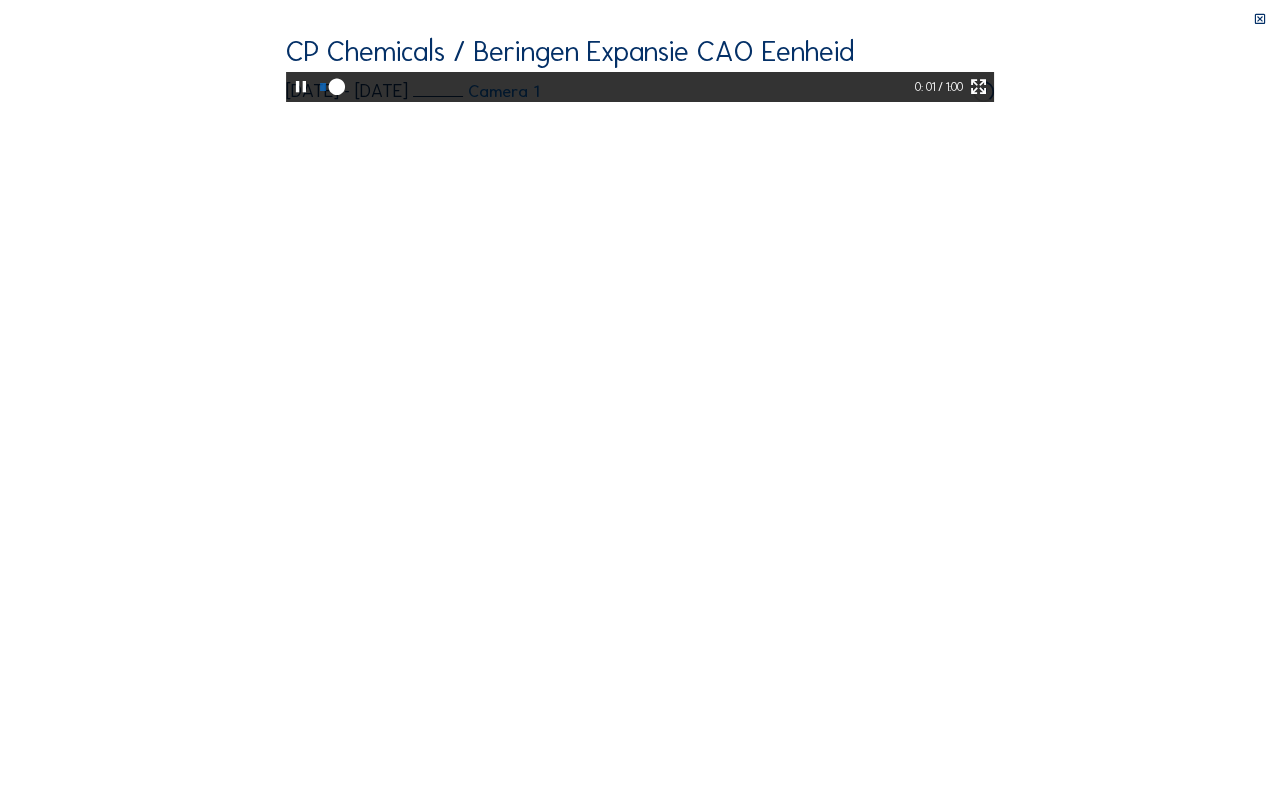 click on "Your browser does not support the video tag." at bounding box center [640, 69] 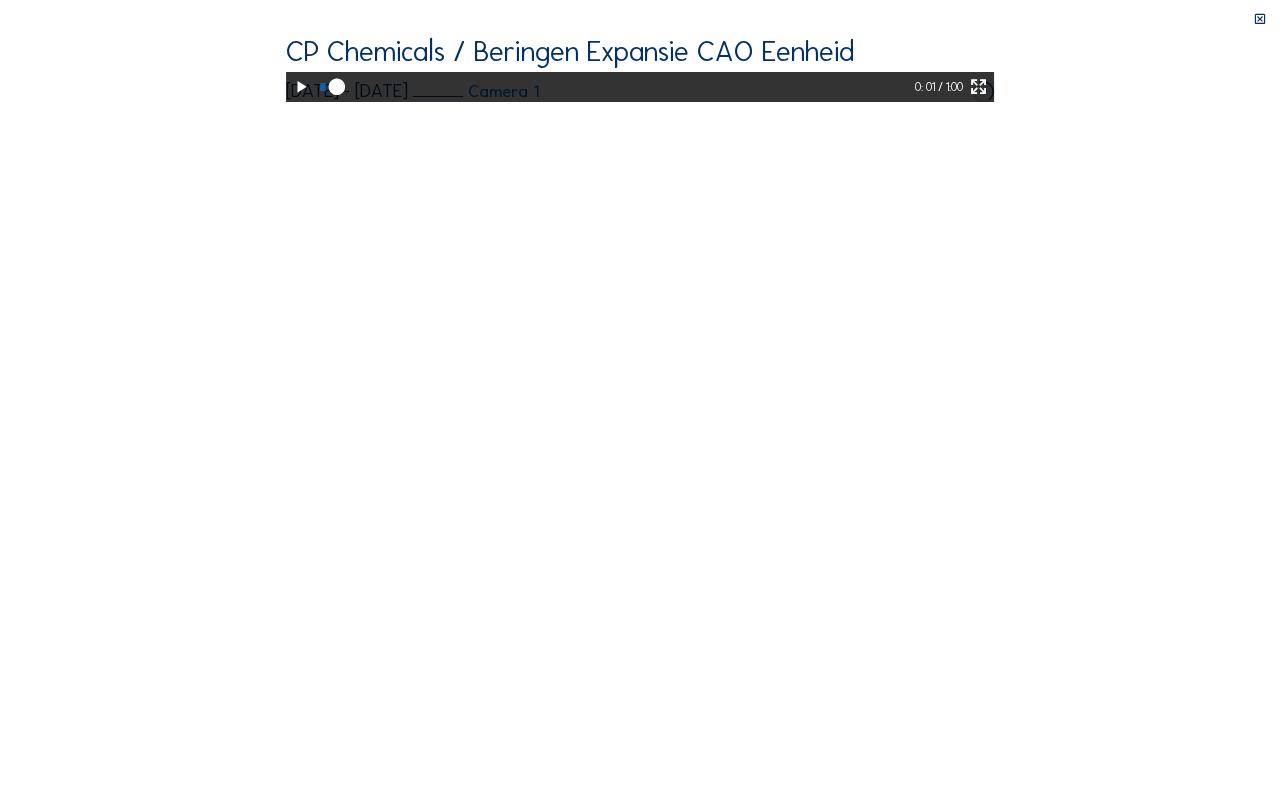 click at bounding box center [979, 87] 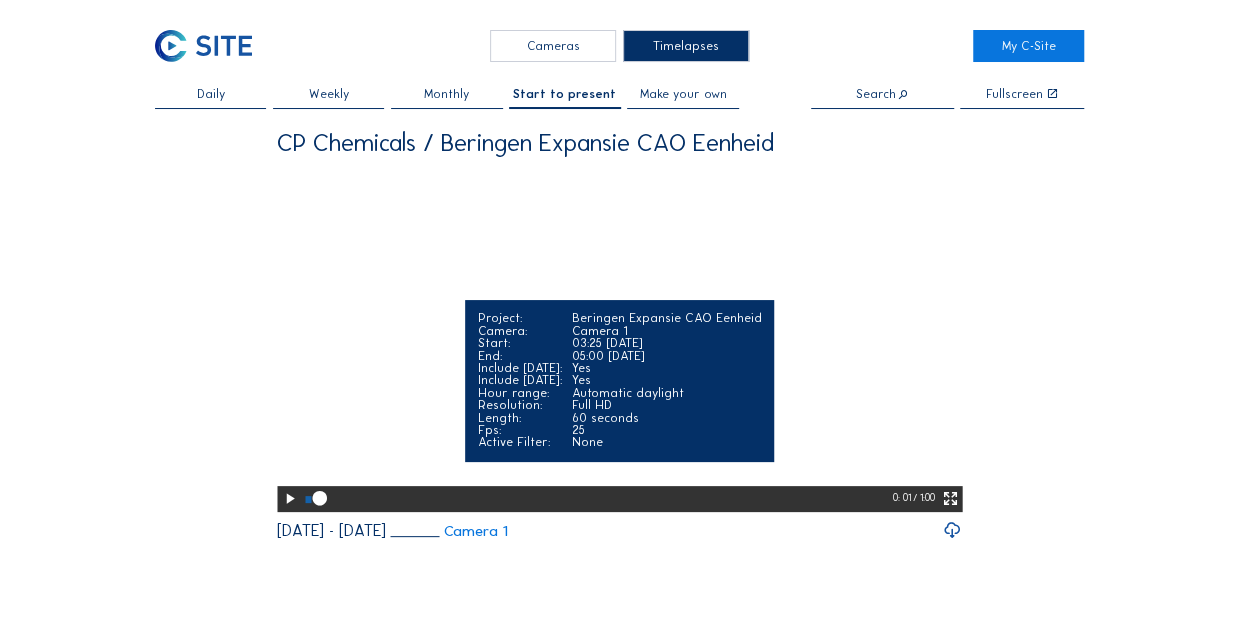 click on "Your browser does not support the video tag." at bounding box center (619, 338) 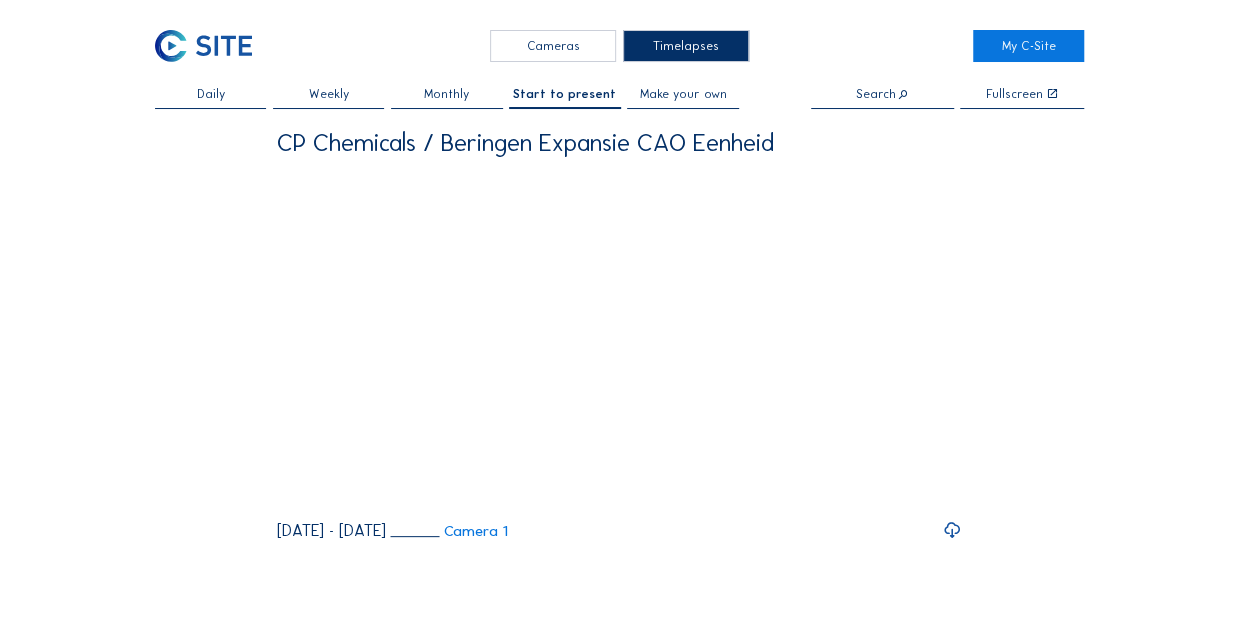 click at bounding box center (952, 530) 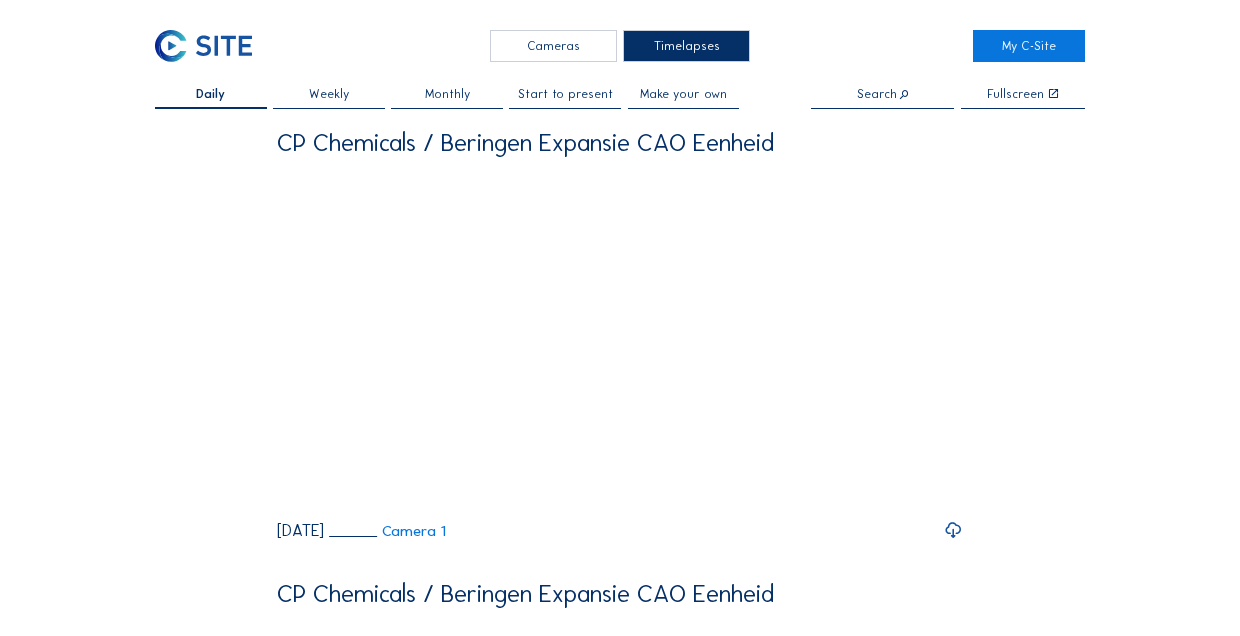 scroll, scrollTop: 0, scrollLeft: 0, axis: both 